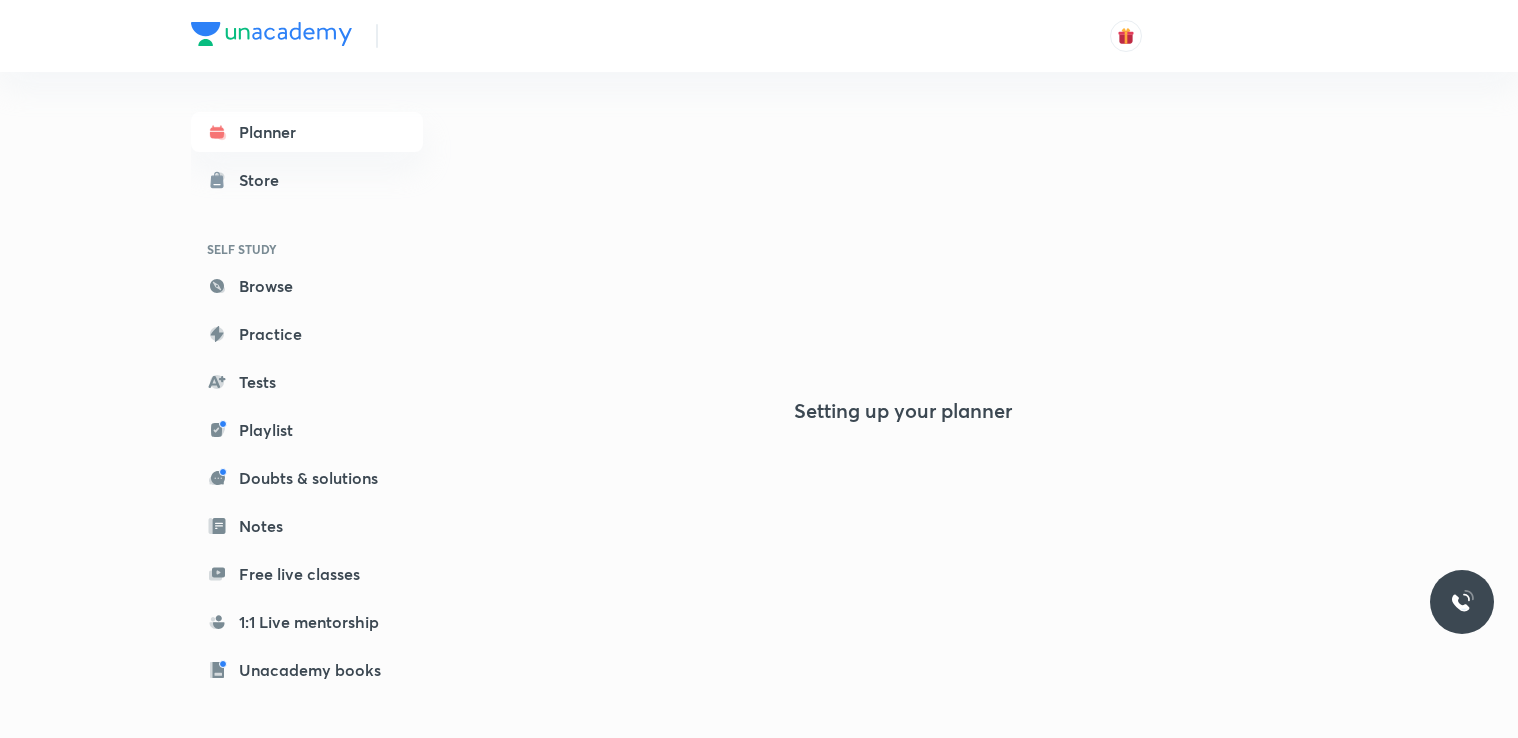 scroll, scrollTop: 0, scrollLeft: 0, axis: both 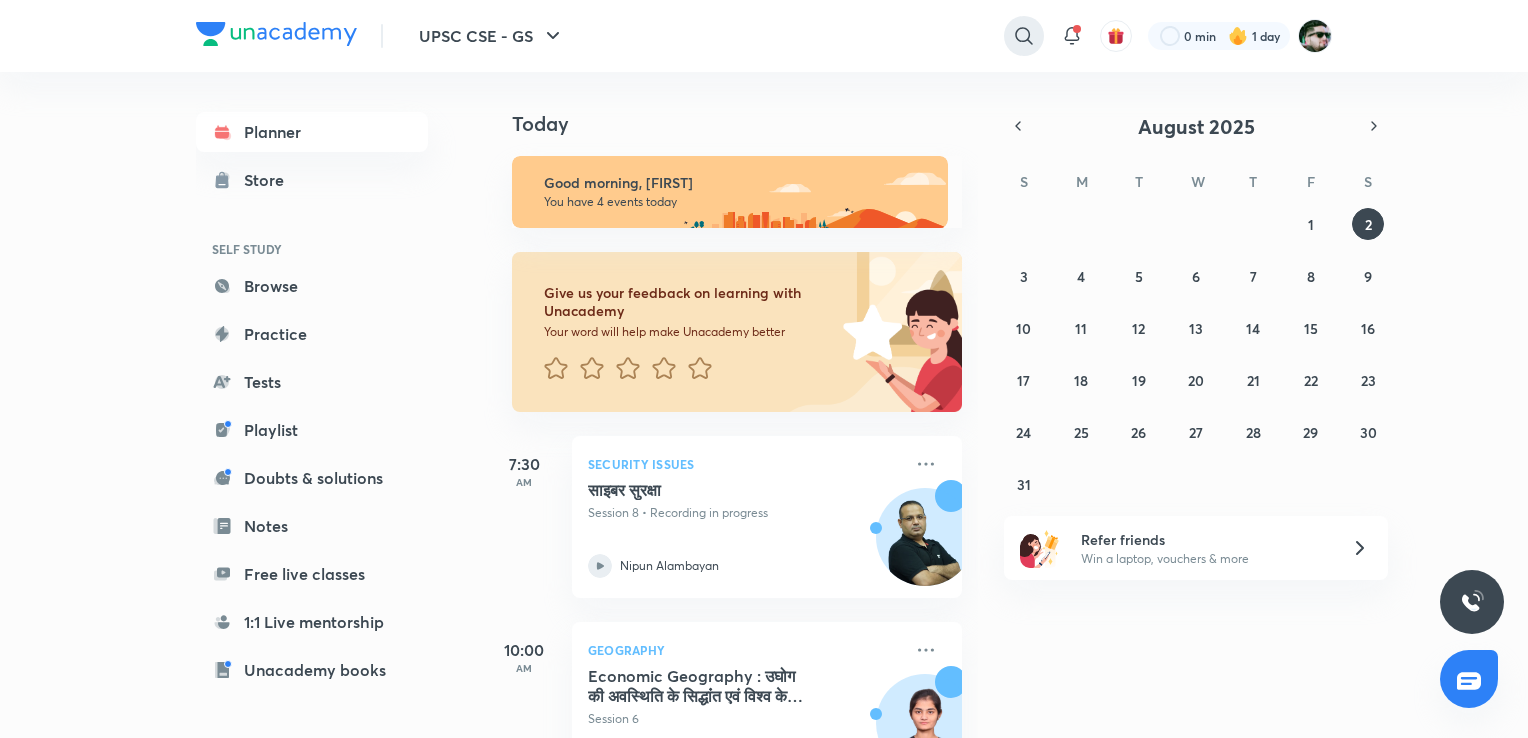 click 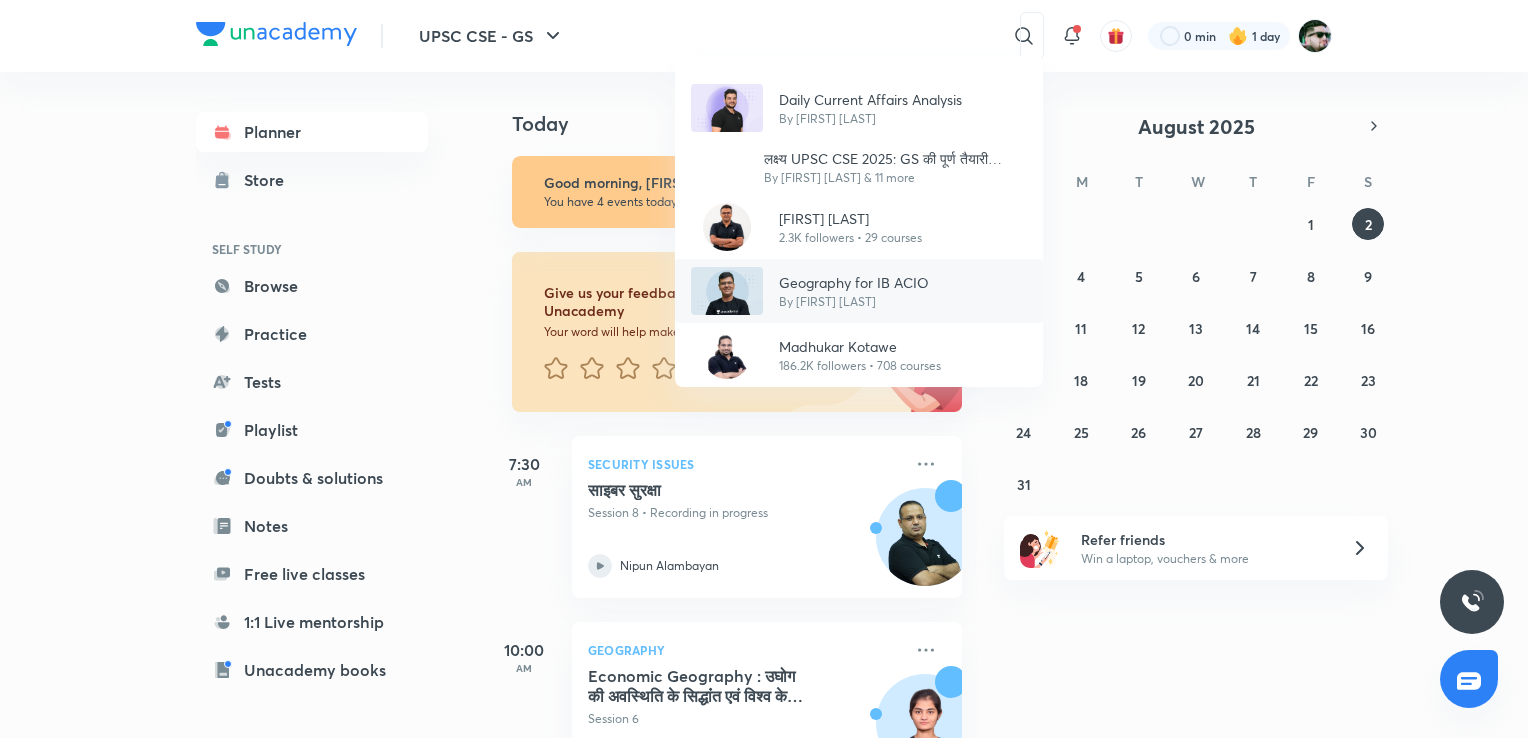 click on "By Chandramouli Choudhary" at bounding box center [854, 302] 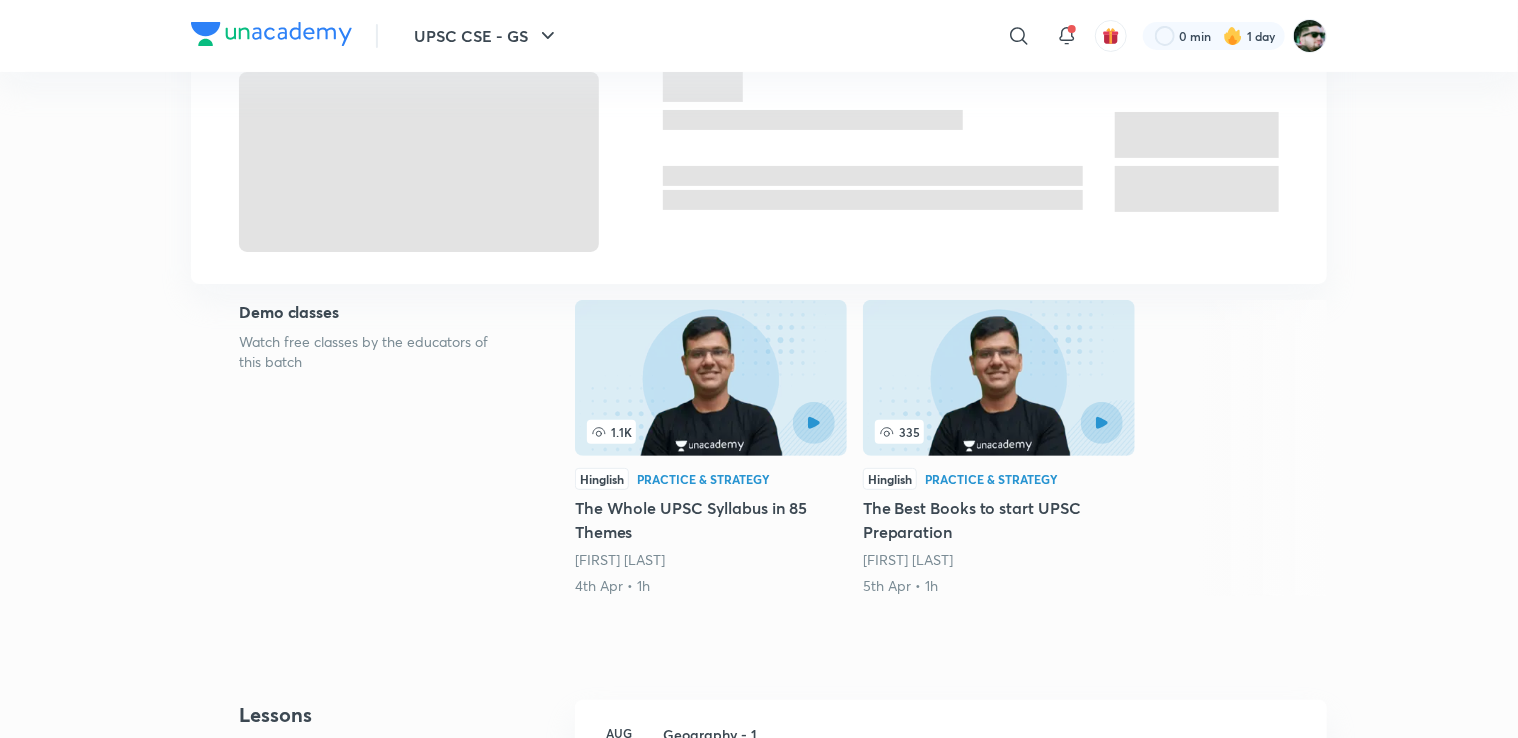 scroll, scrollTop: 72, scrollLeft: 0, axis: vertical 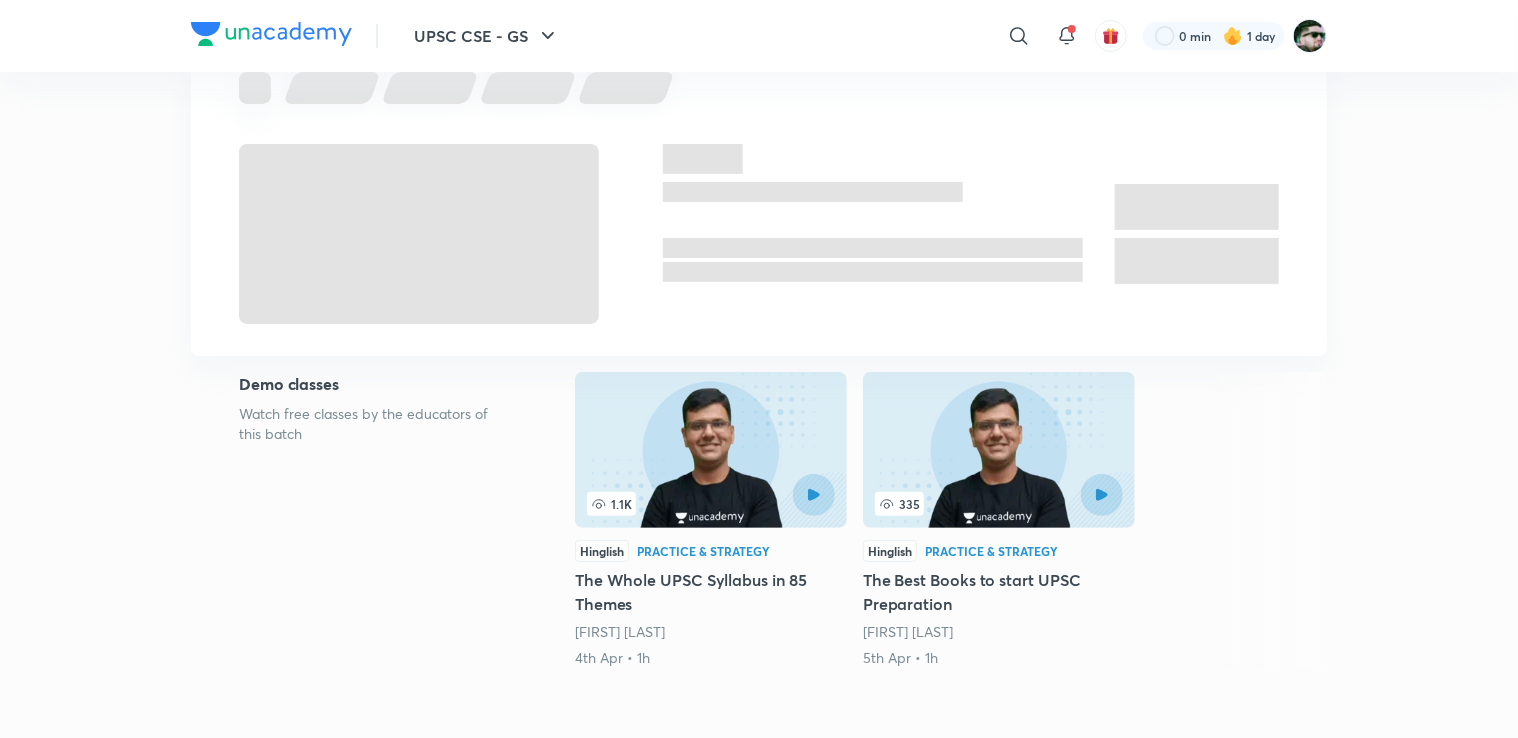 click on "[LAST] [LAST]" at bounding box center (620, 631) 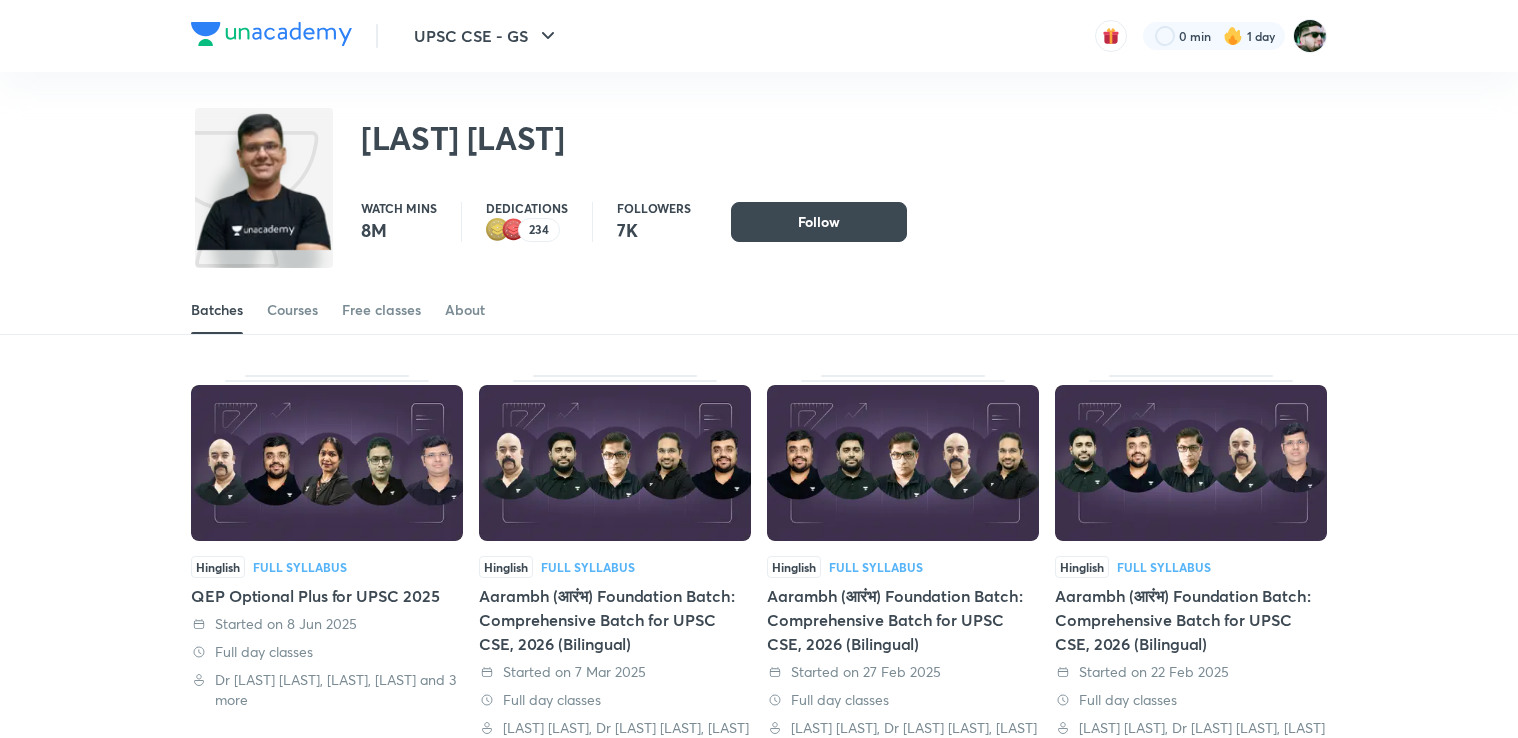 scroll, scrollTop: 0, scrollLeft: 0, axis: both 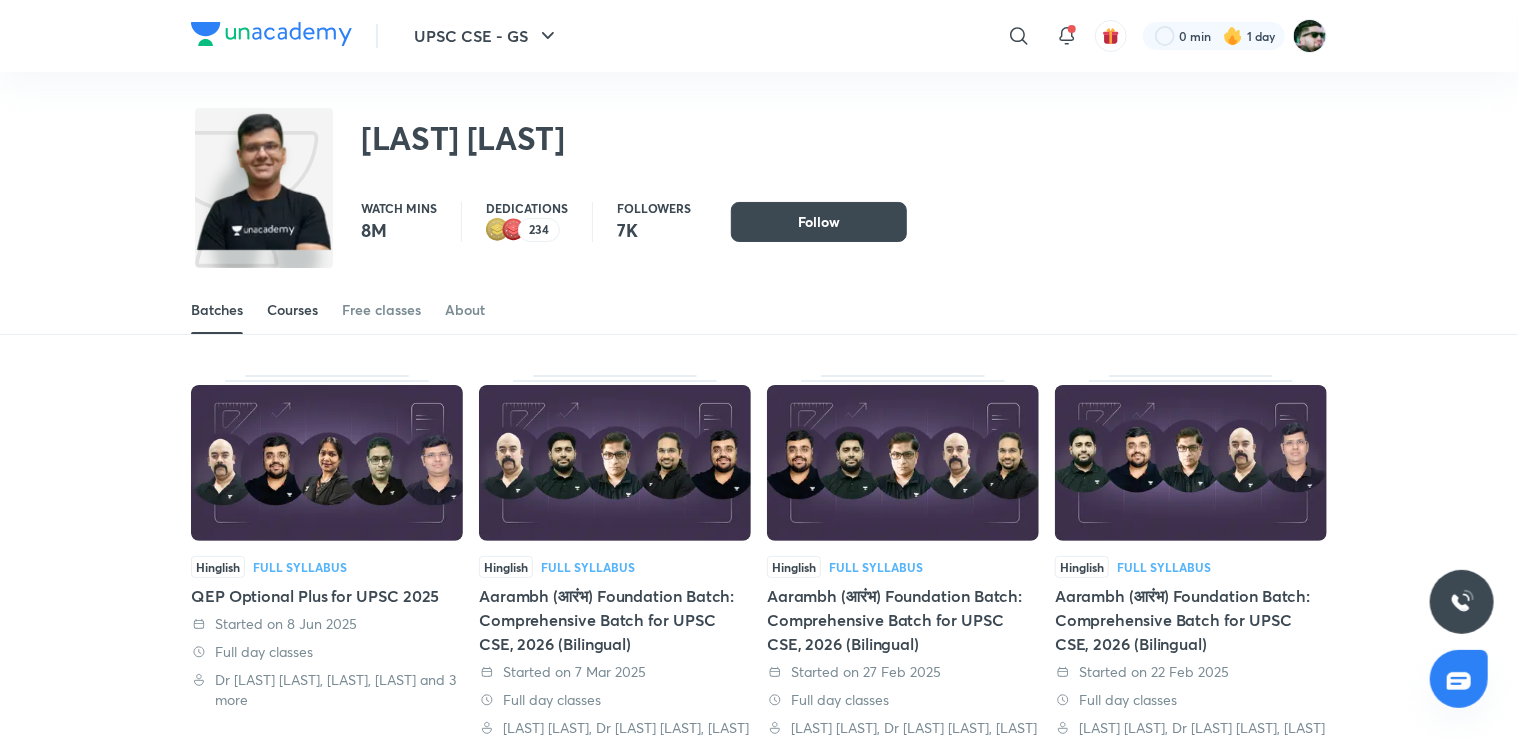 click on "Courses" at bounding box center [292, 310] 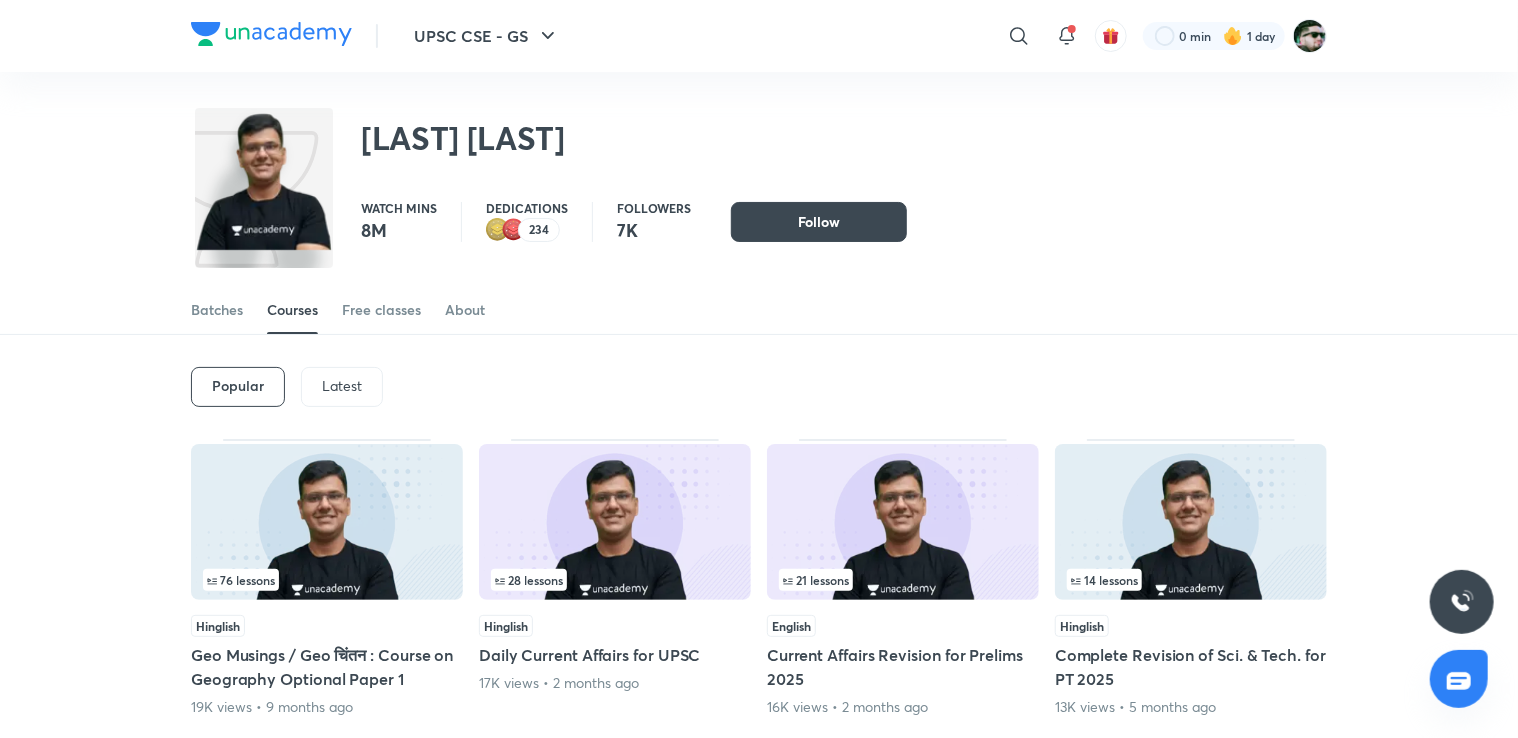 click on "Latest" at bounding box center [342, 387] 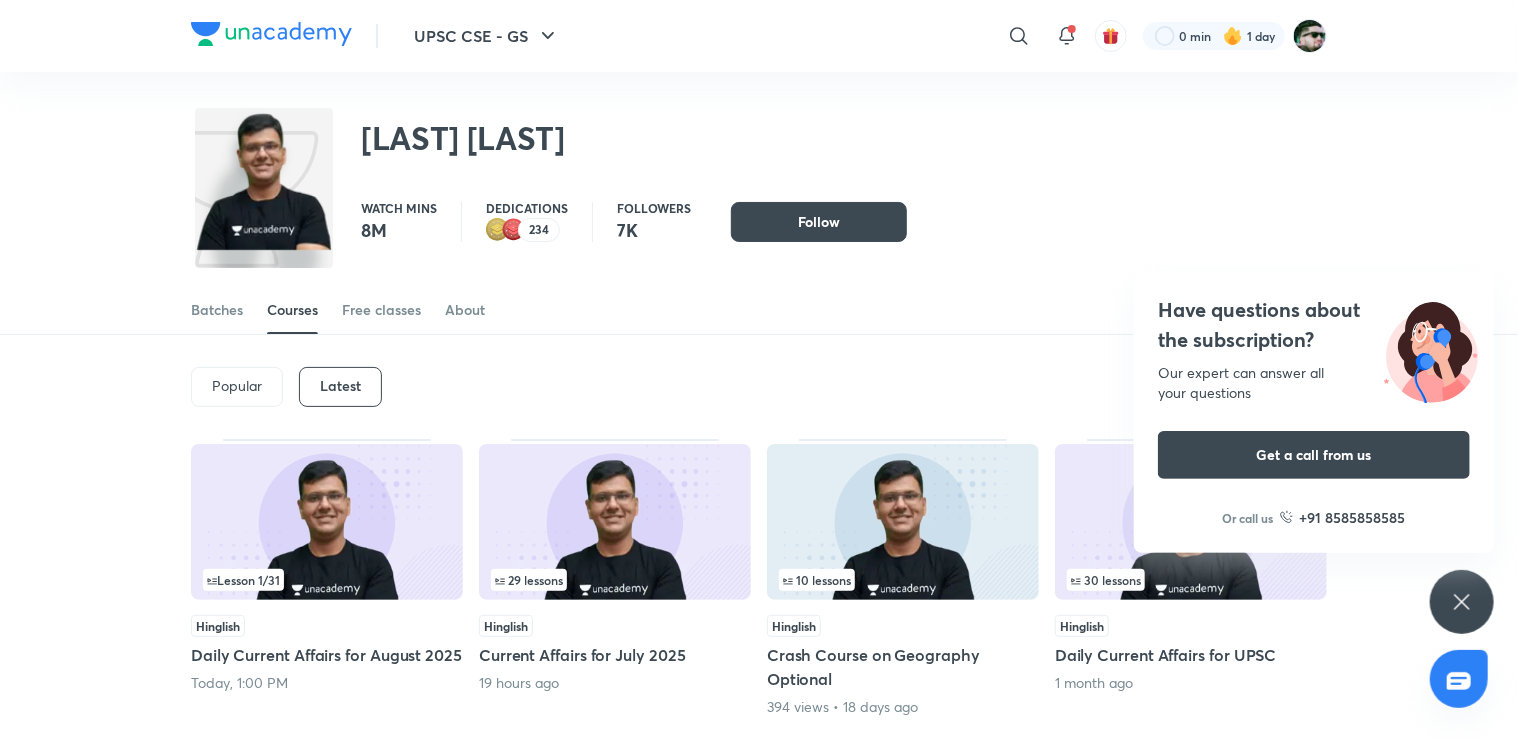 click at bounding box center (615, 522) 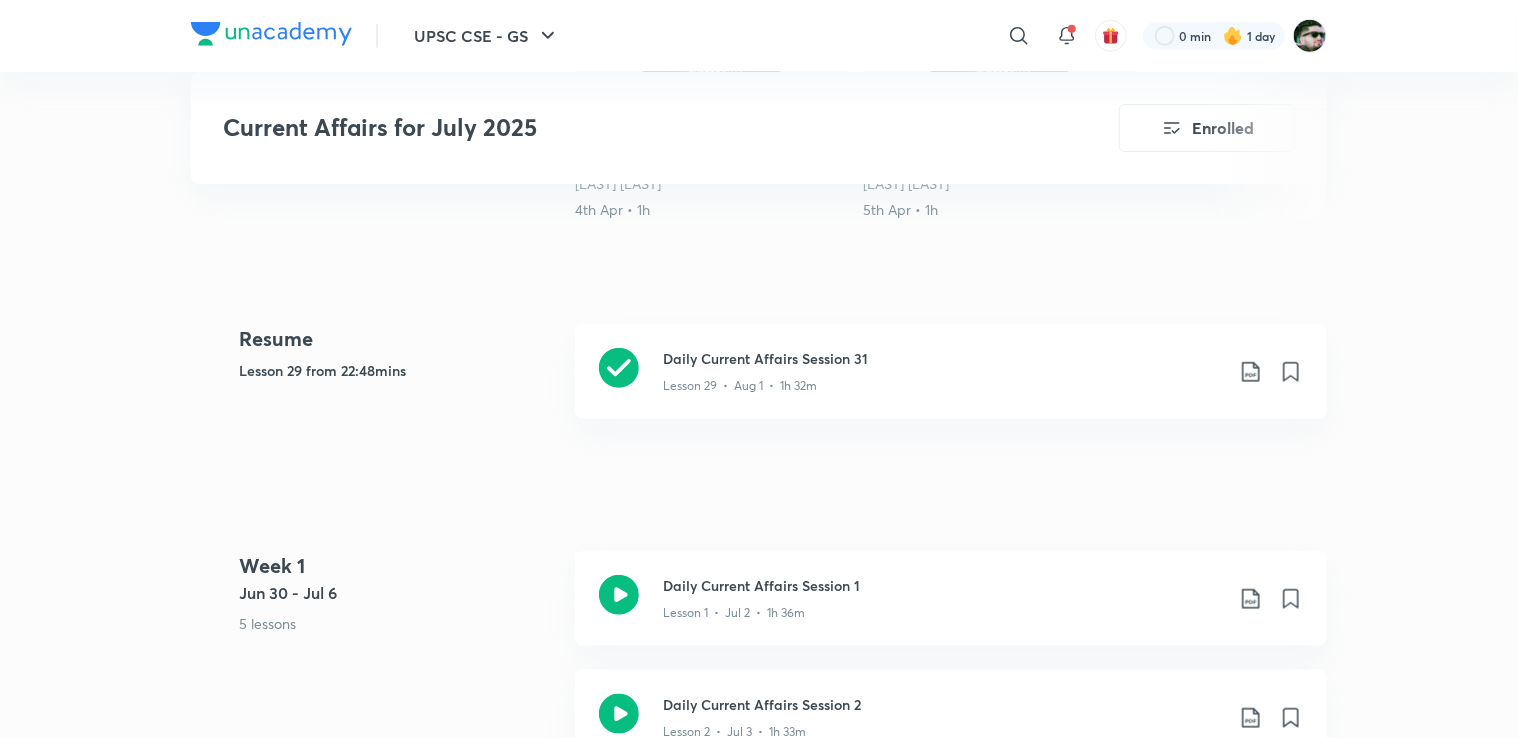 scroll, scrollTop: 786, scrollLeft: 0, axis: vertical 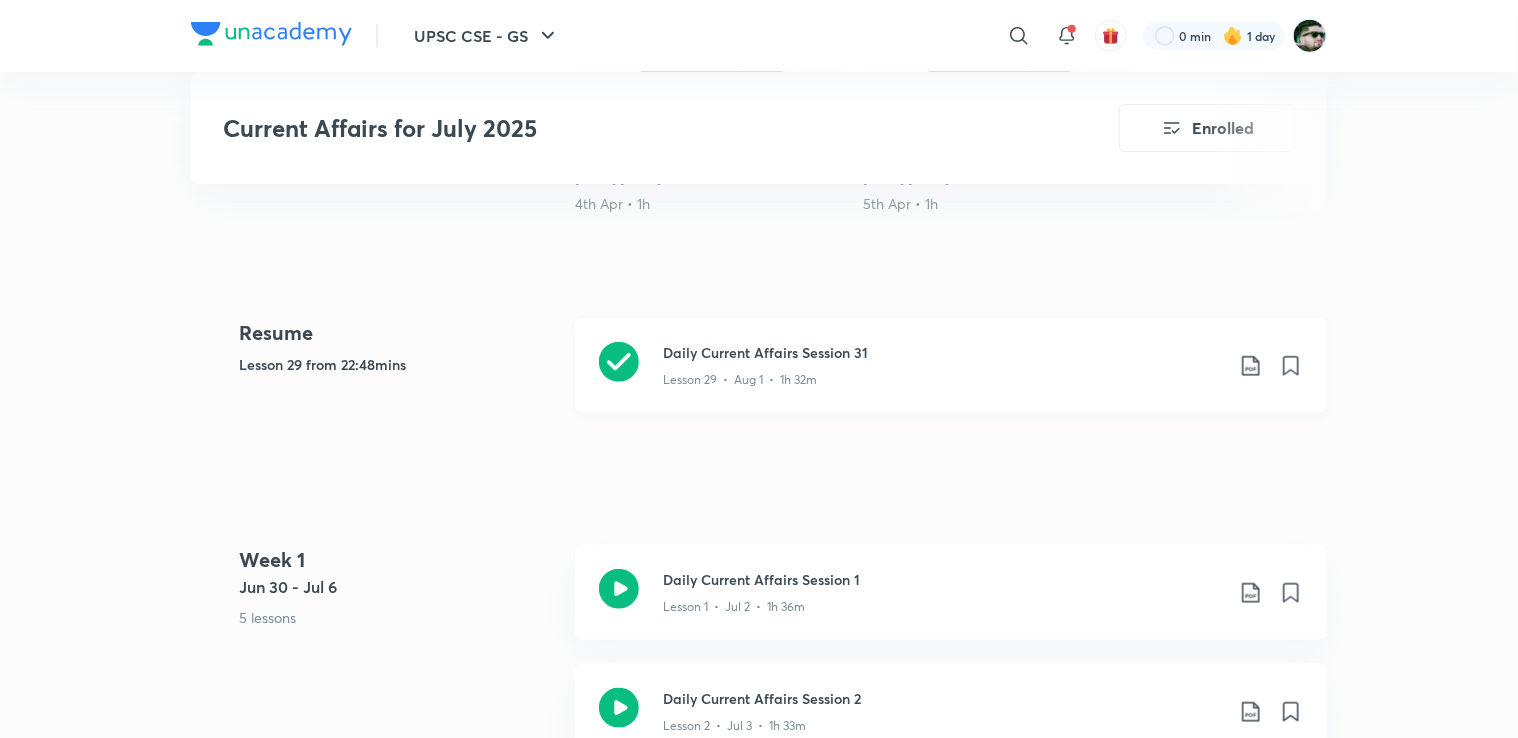 click on "Lesson 29  •  Aug 1  •  1h 32m" at bounding box center [740, 380] 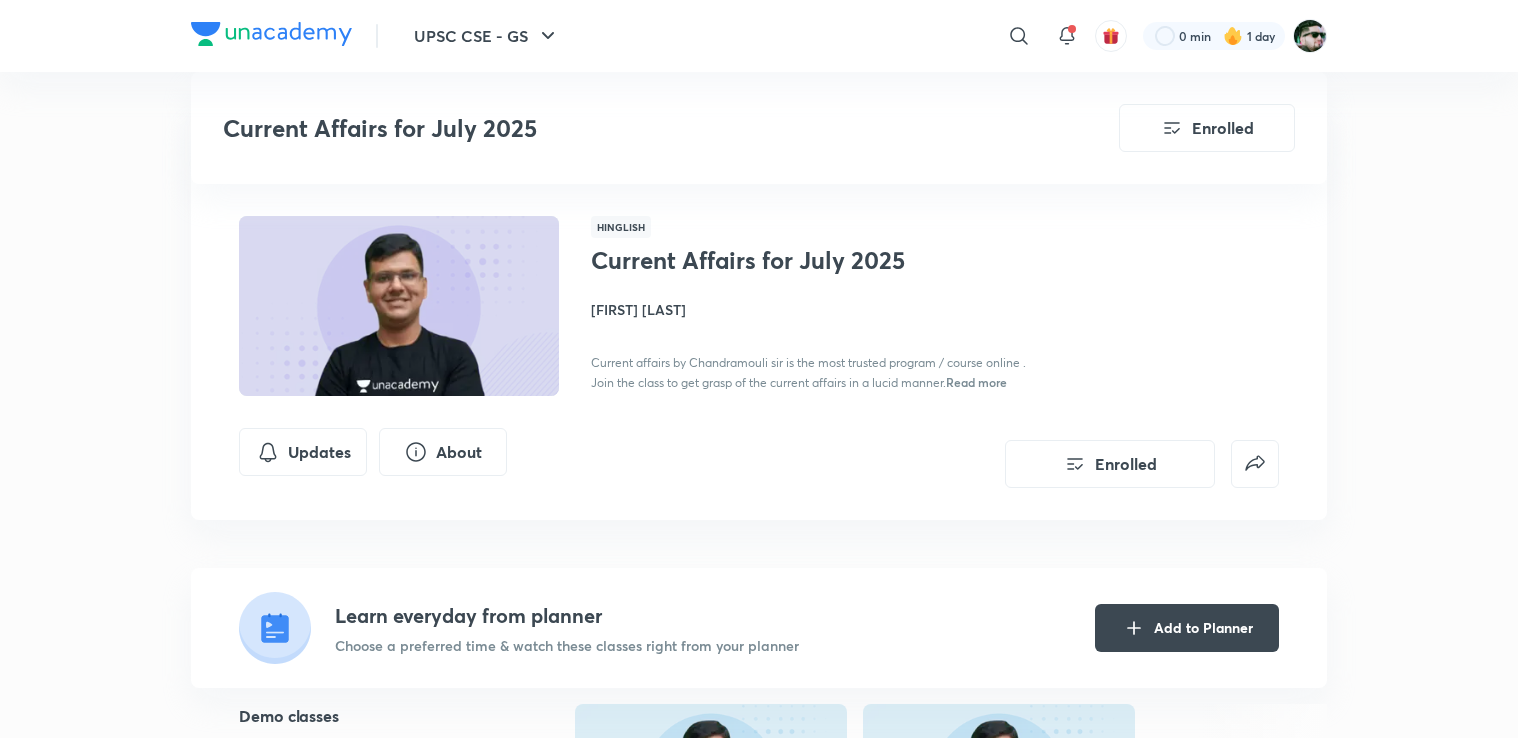 scroll, scrollTop: 786, scrollLeft: 0, axis: vertical 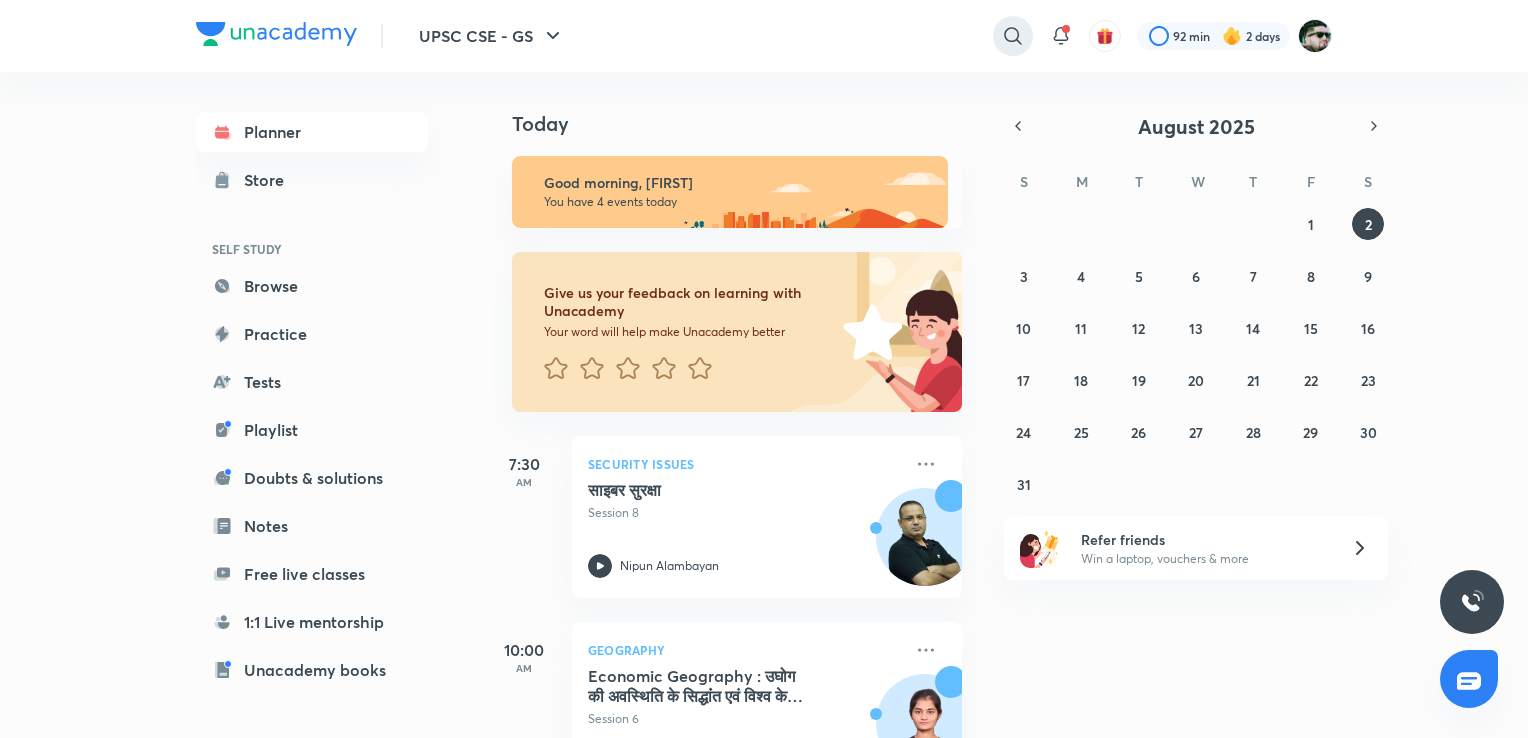 click 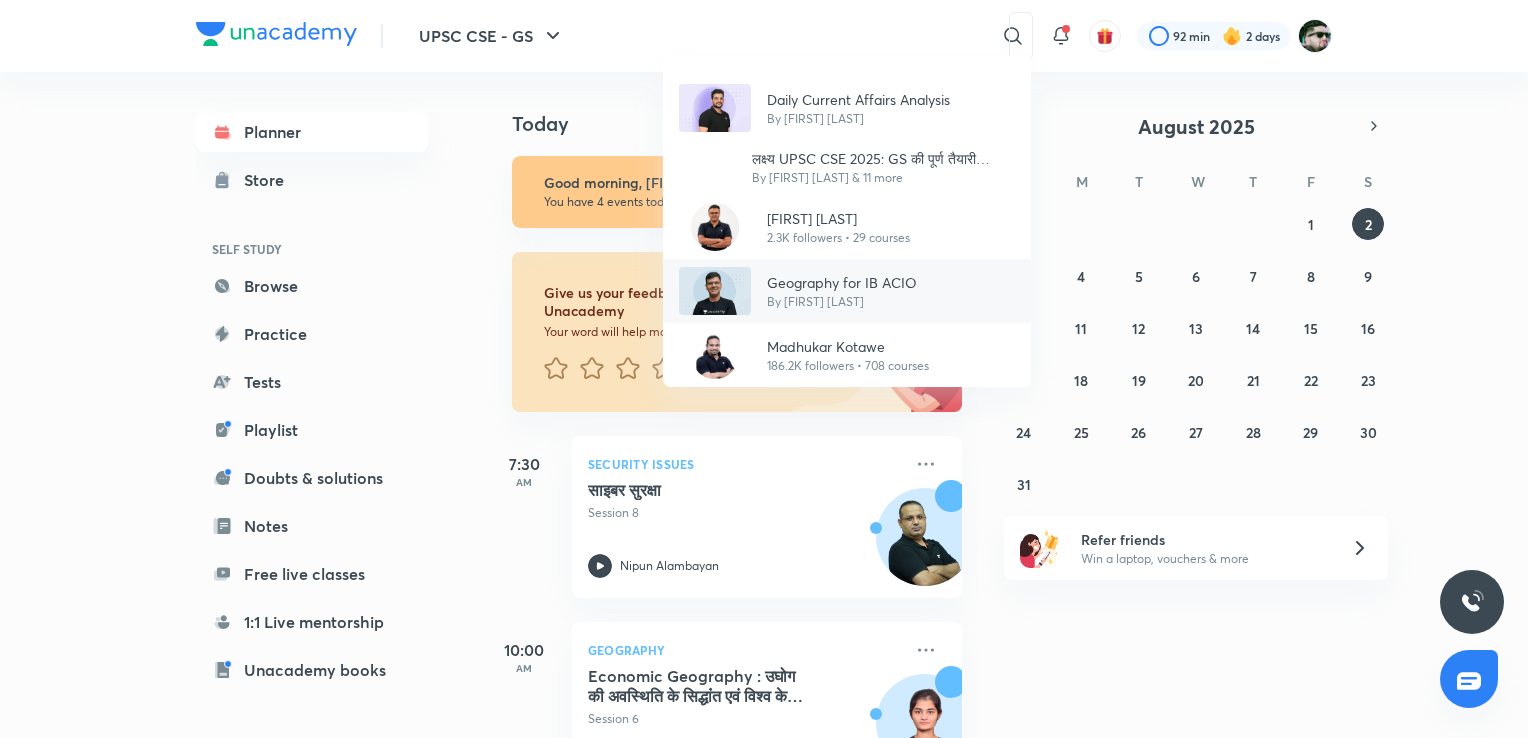click on "Geography for IB ACIO" at bounding box center (842, 282) 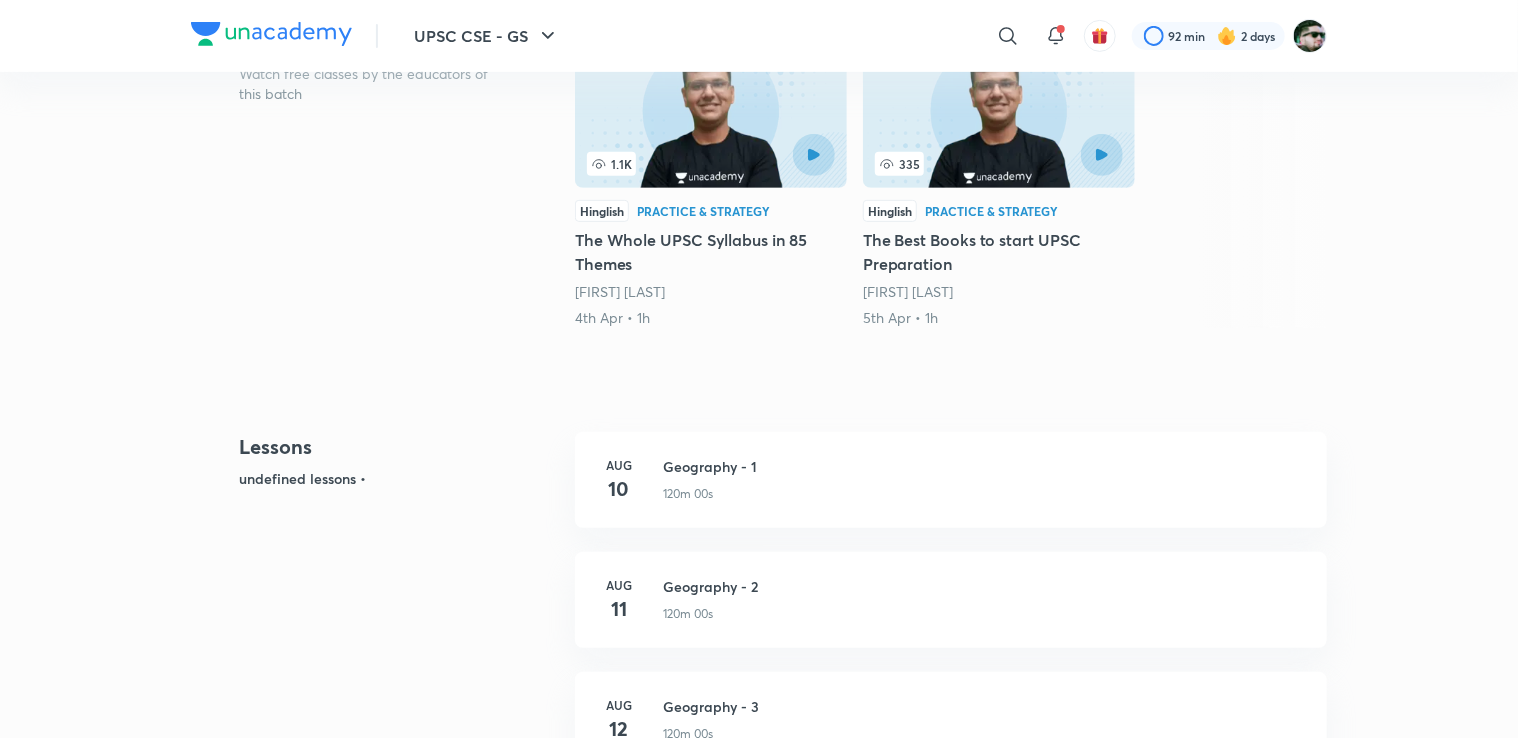 scroll, scrollTop: 413, scrollLeft: 0, axis: vertical 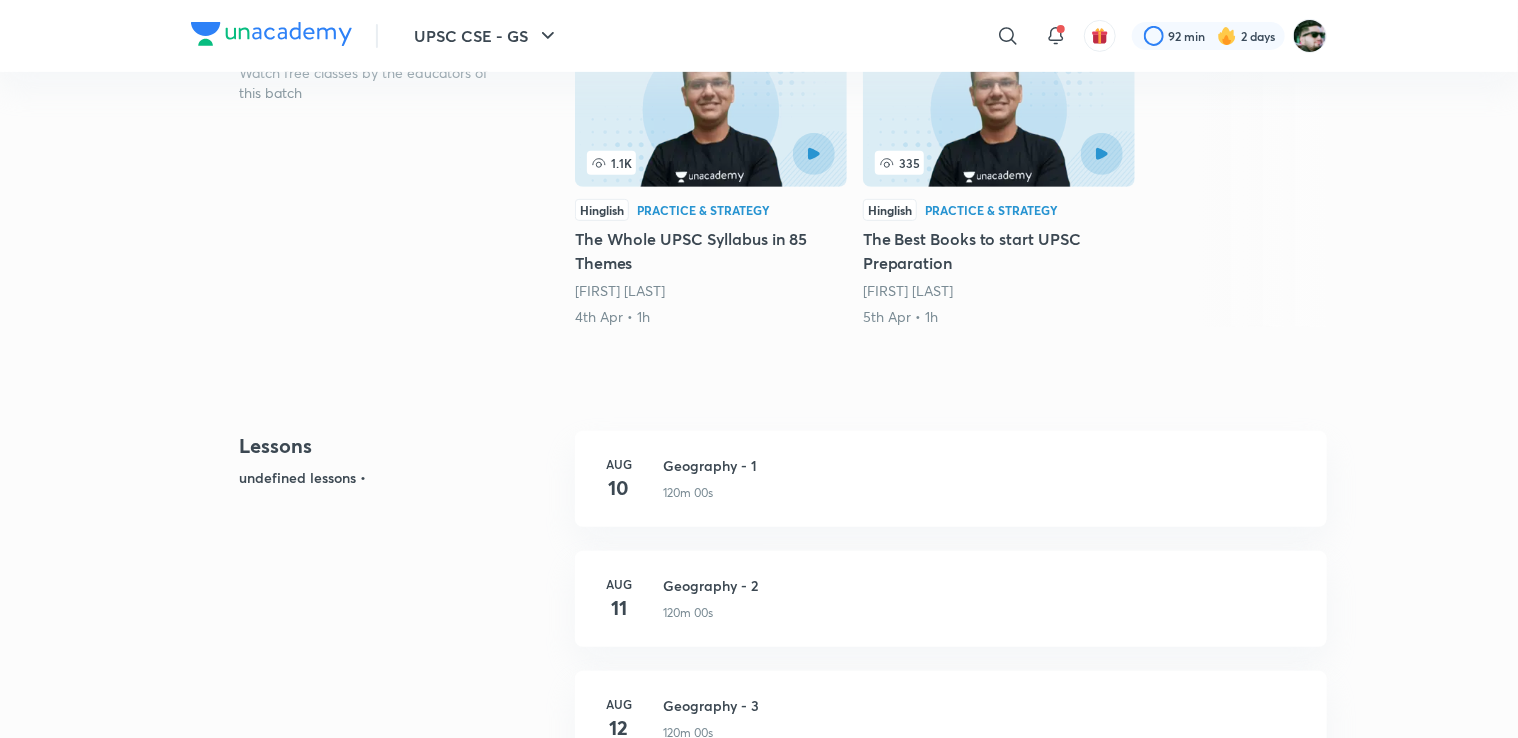 click on "[LAST] [LAST]" at bounding box center [620, 290] 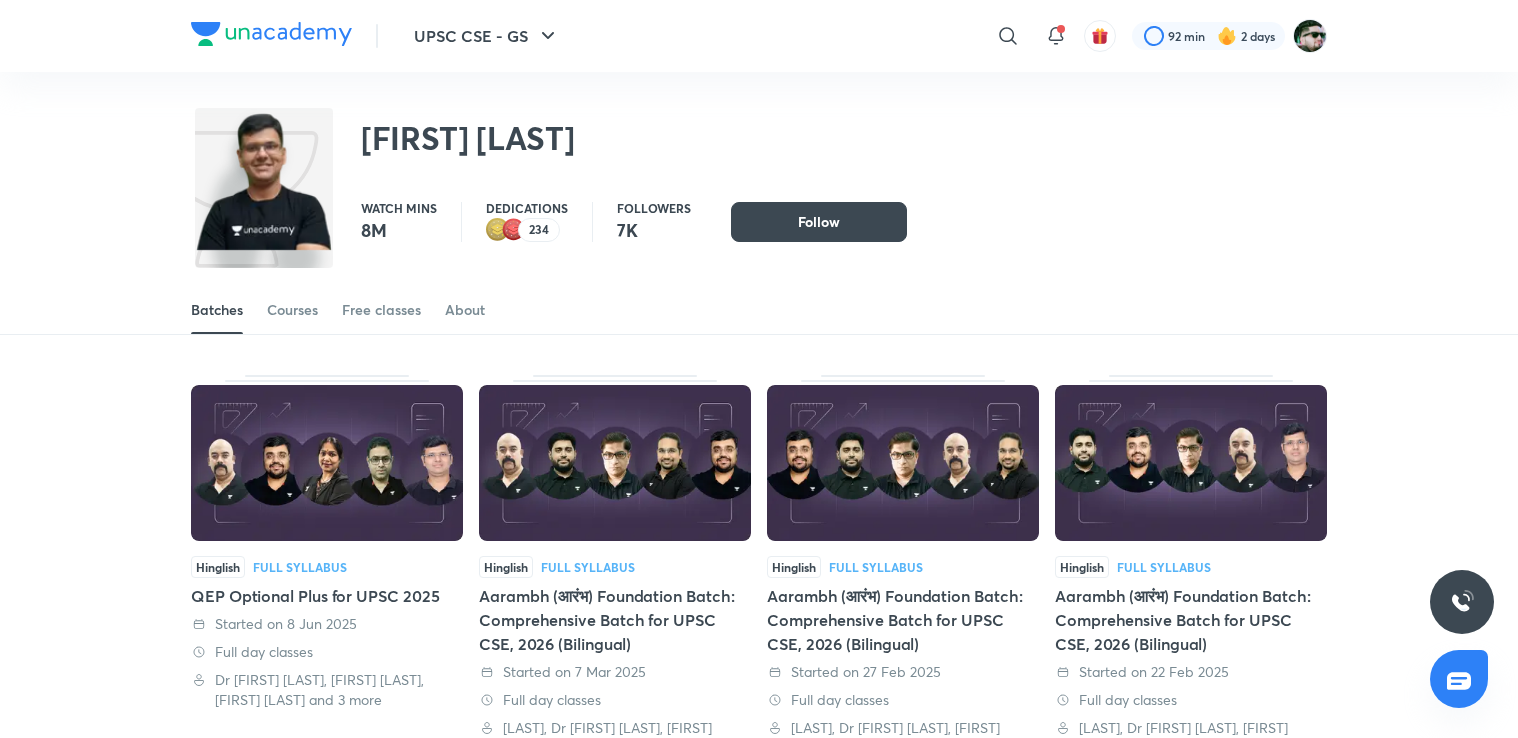 scroll, scrollTop: 0, scrollLeft: 0, axis: both 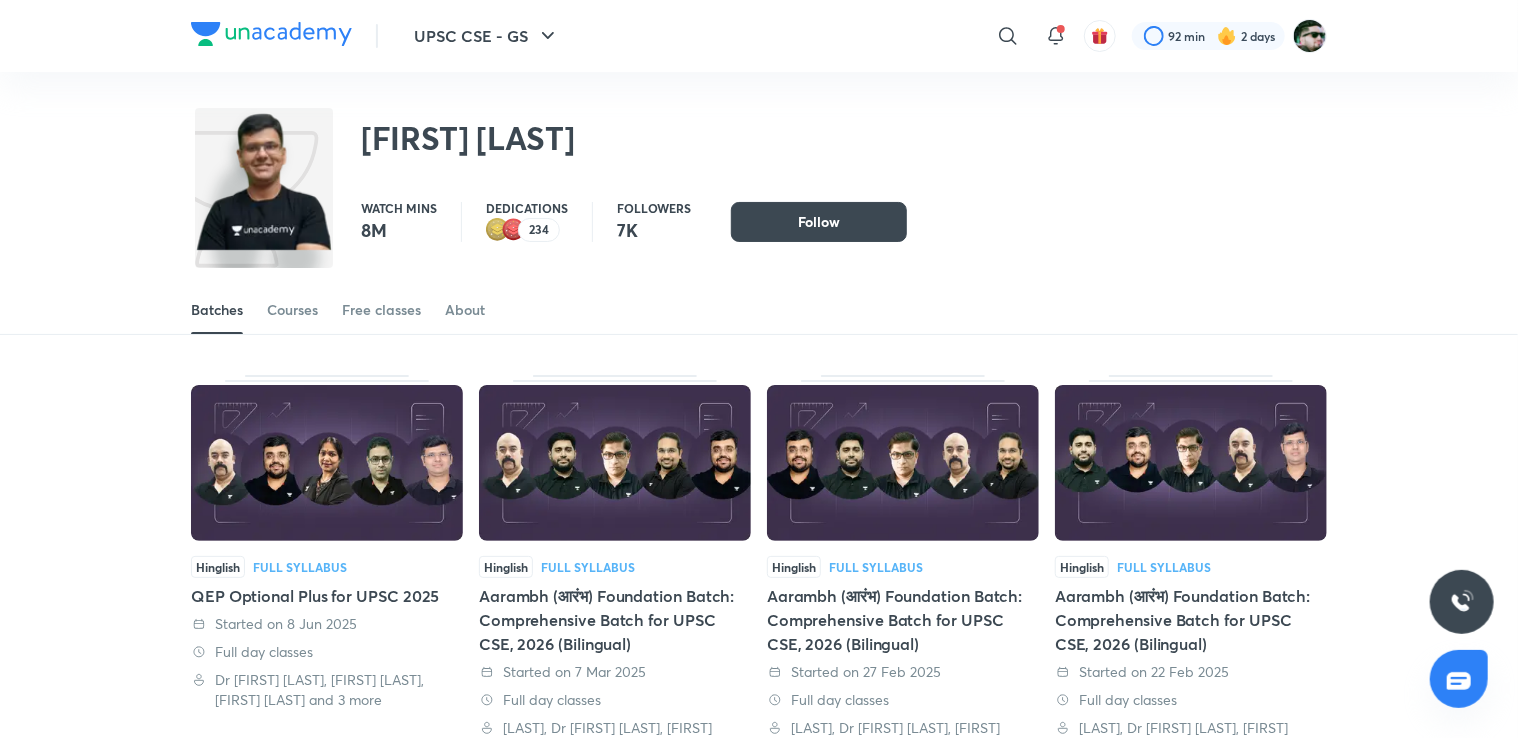 click on "Courses" at bounding box center [292, 310] 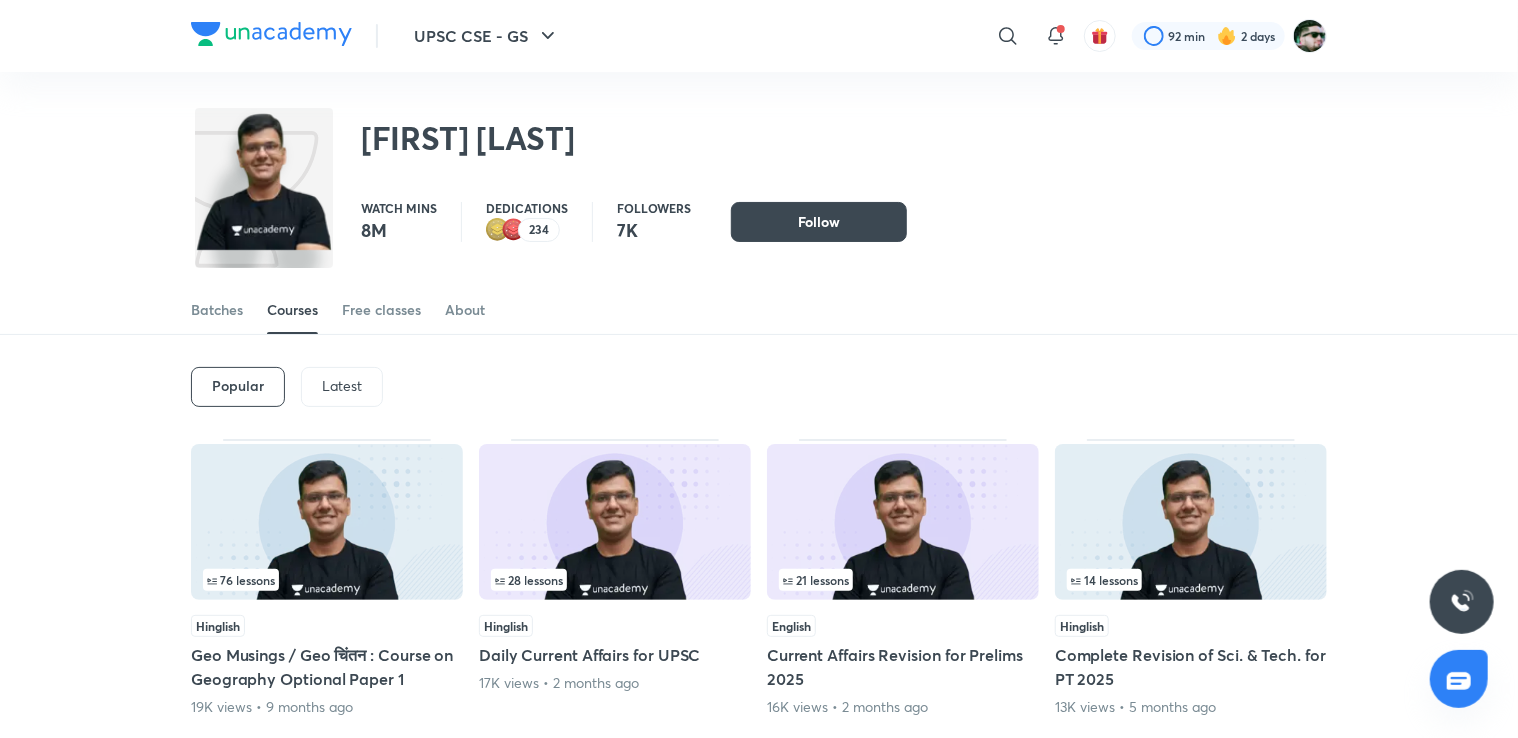 click on "Latest" at bounding box center (342, 386) 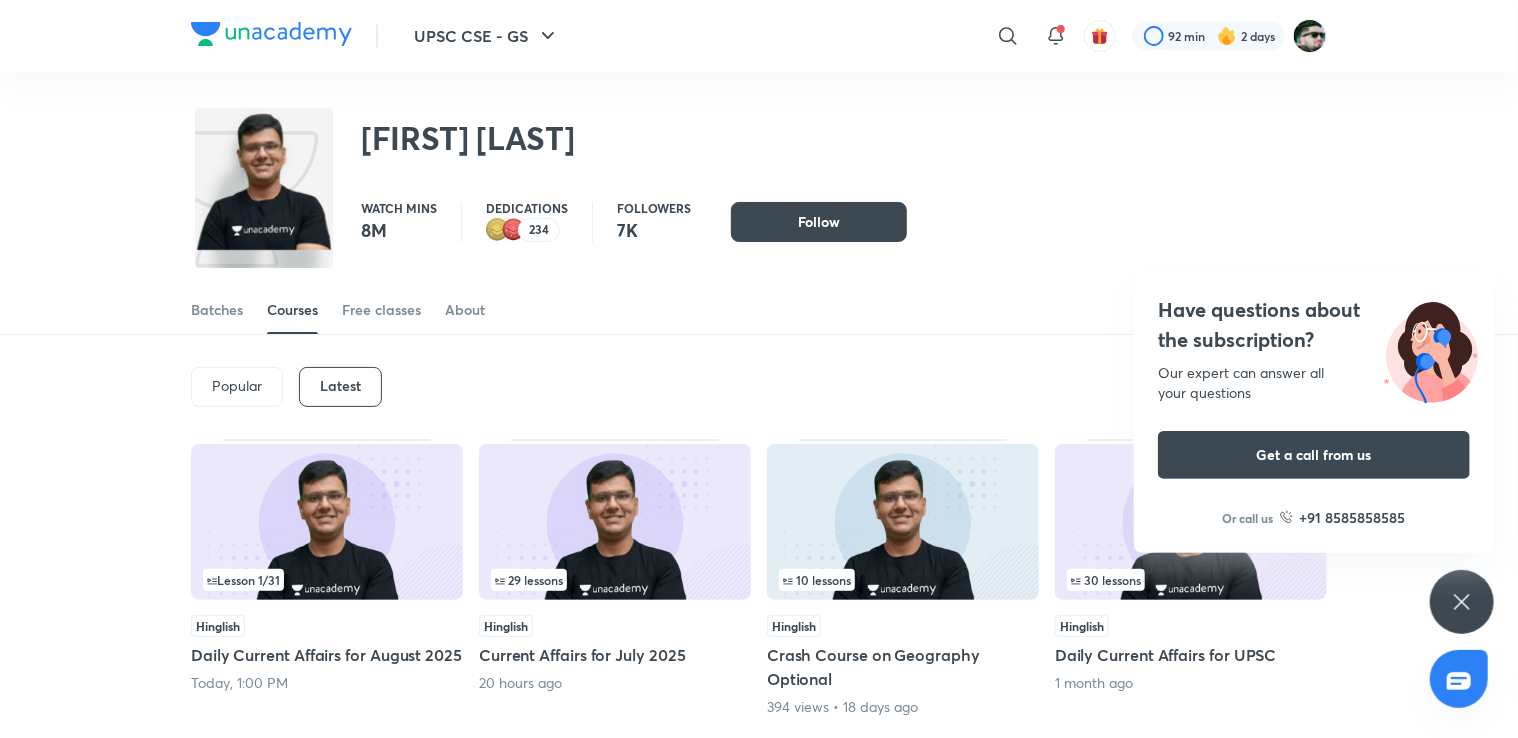 click on "Have questions about the subscription? Our expert can answer all your questions Get a call from us Or call us +91 8585858585" at bounding box center (1462, 602) 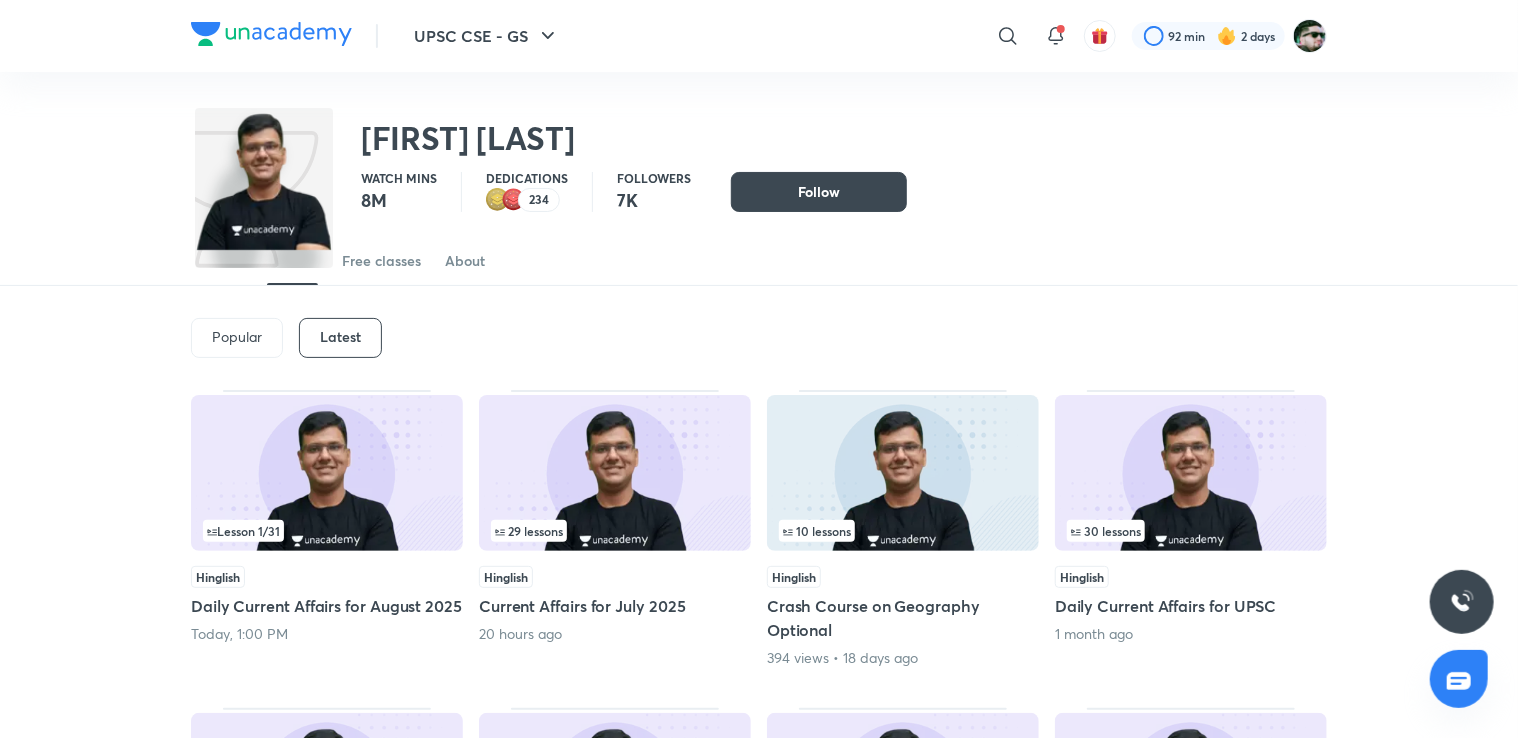 scroll, scrollTop: 0, scrollLeft: 0, axis: both 